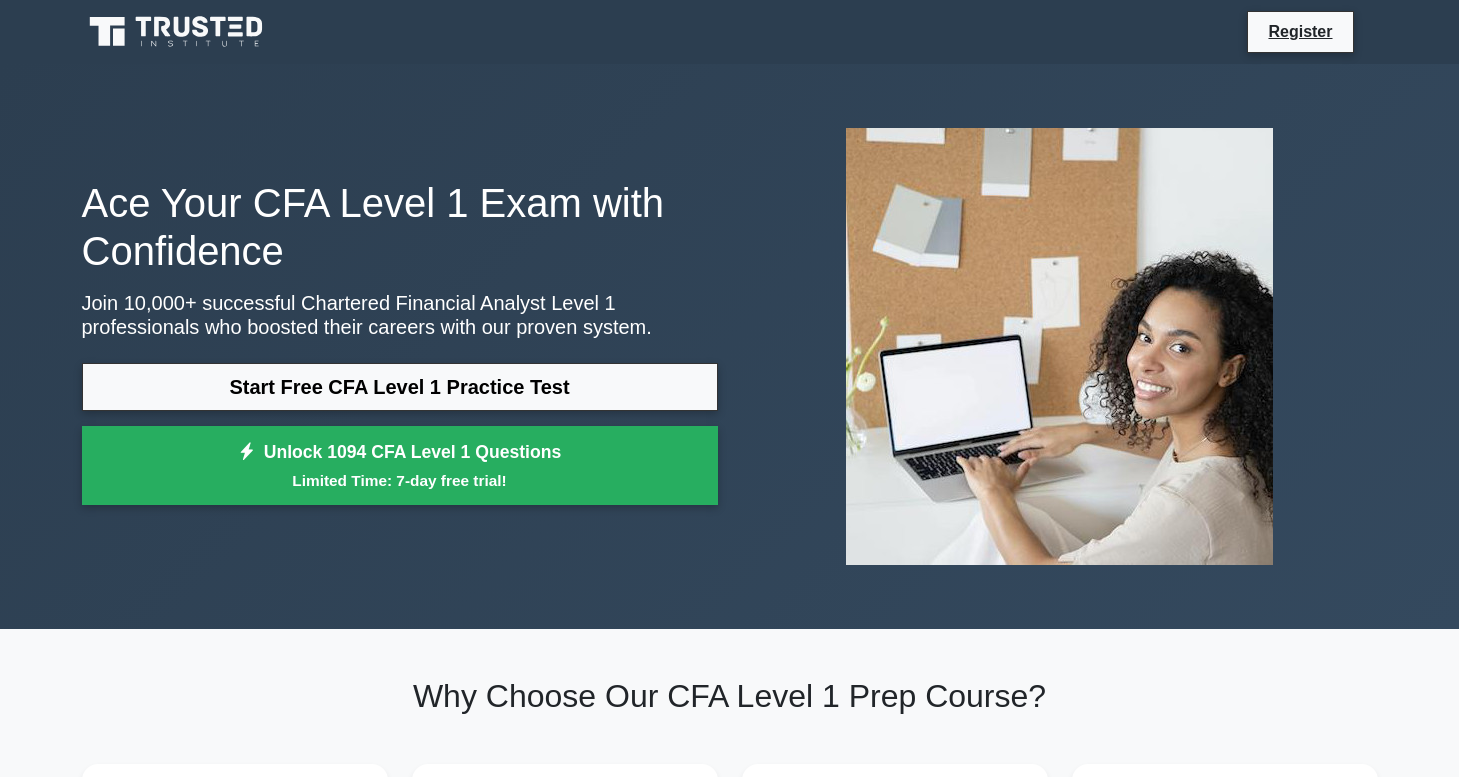 scroll, scrollTop: 0, scrollLeft: 0, axis: both 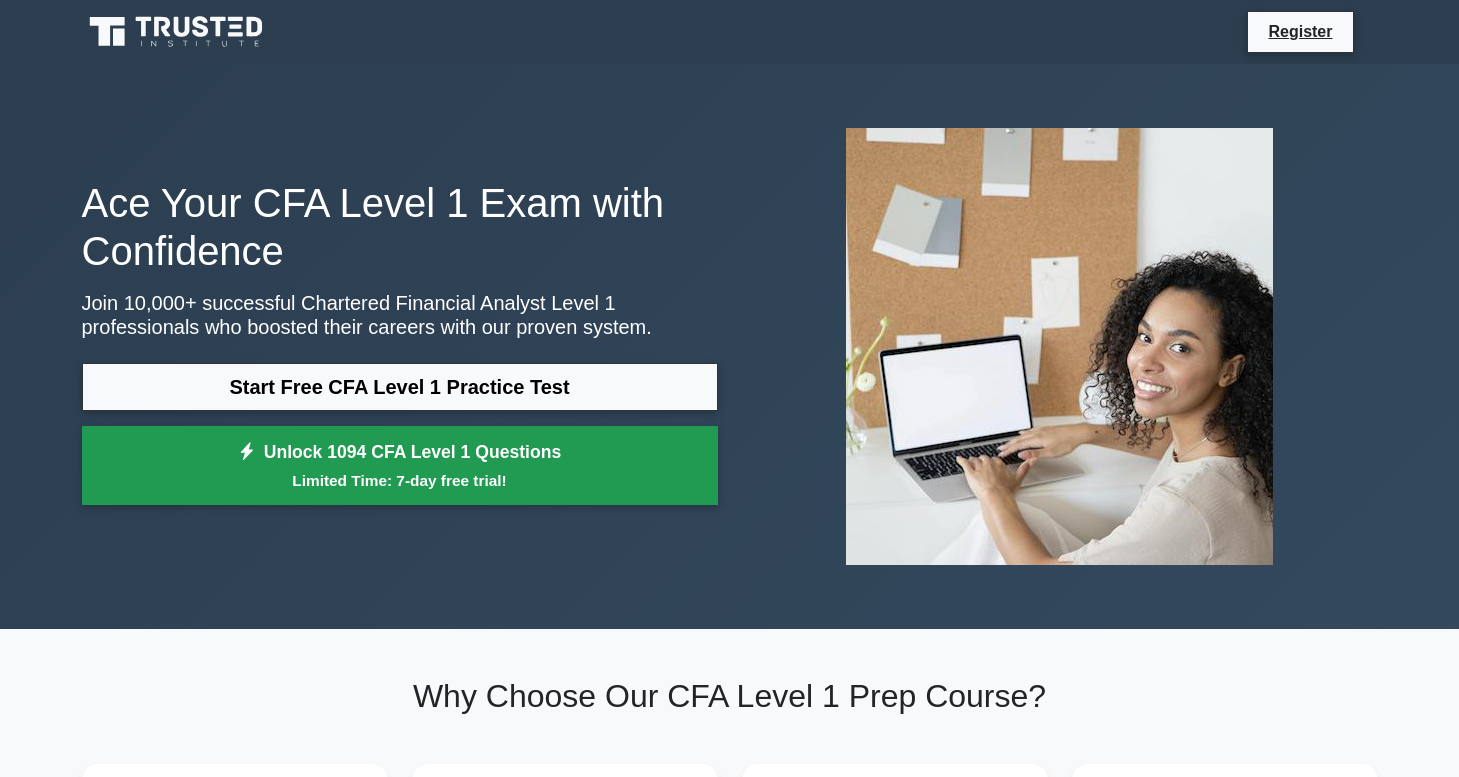 click on "Limited Time: 7-day free trial!" at bounding box center [400, 480] 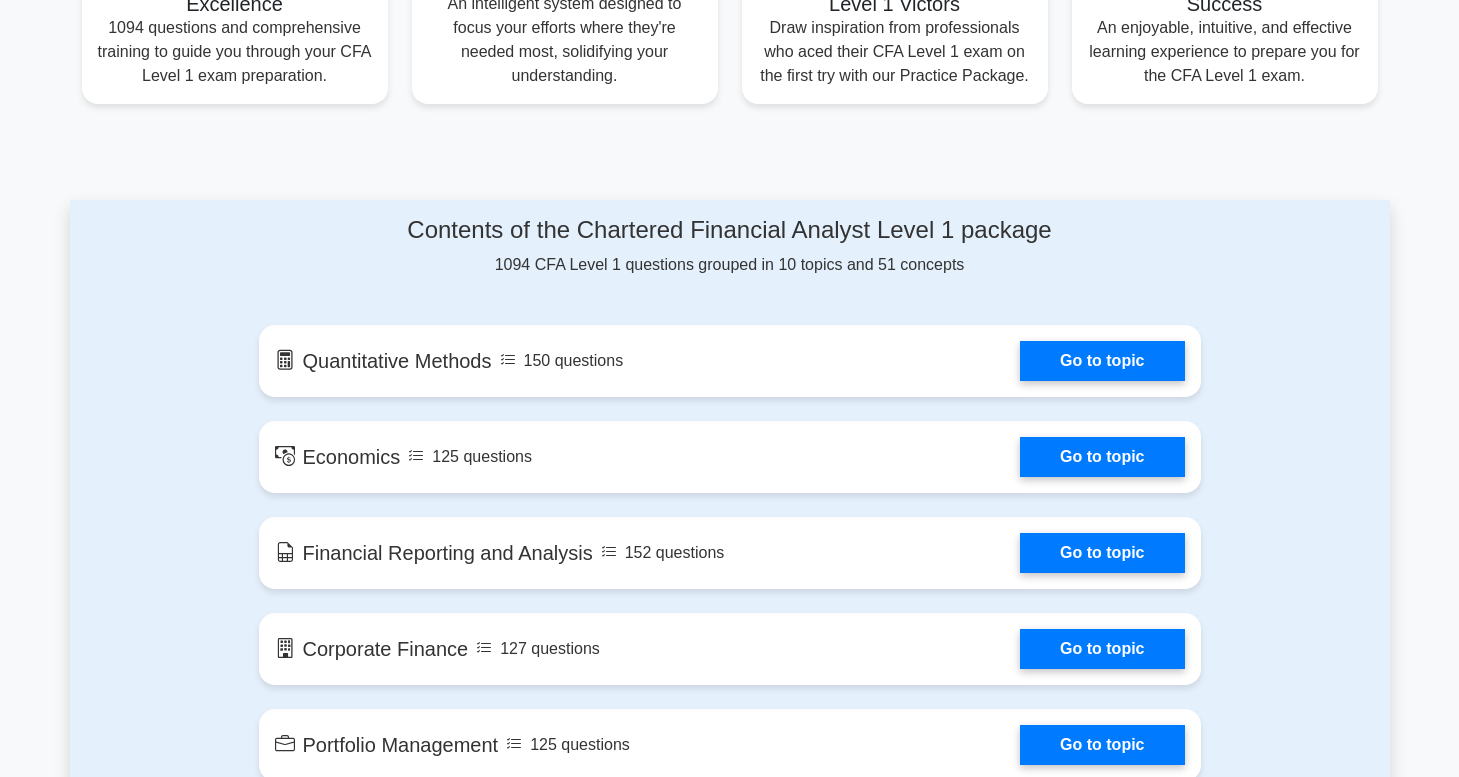 scroll, scrollTop: 861, scrollLeft: 0, axis: vertical 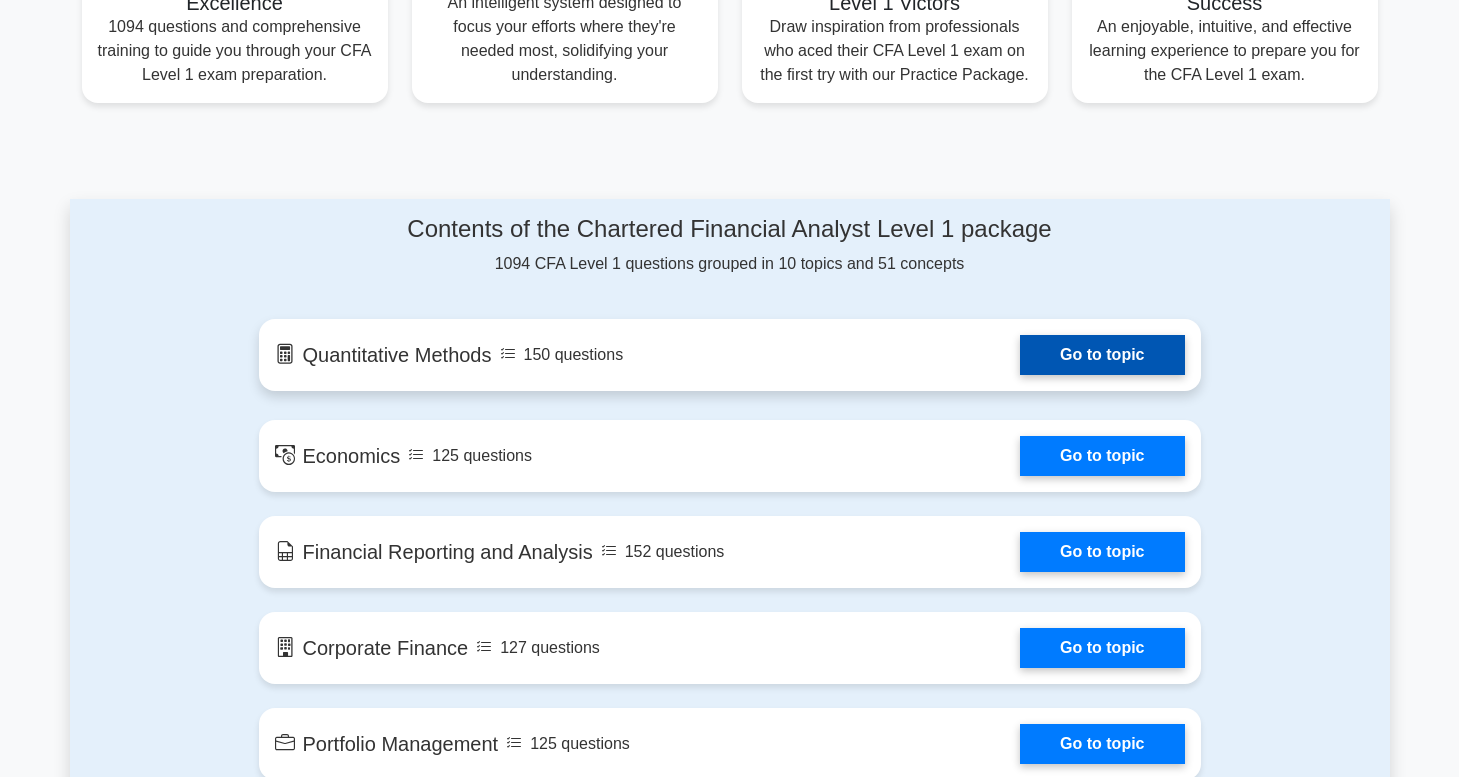 click on "Go to topic" at bounding box center [1102, 355] 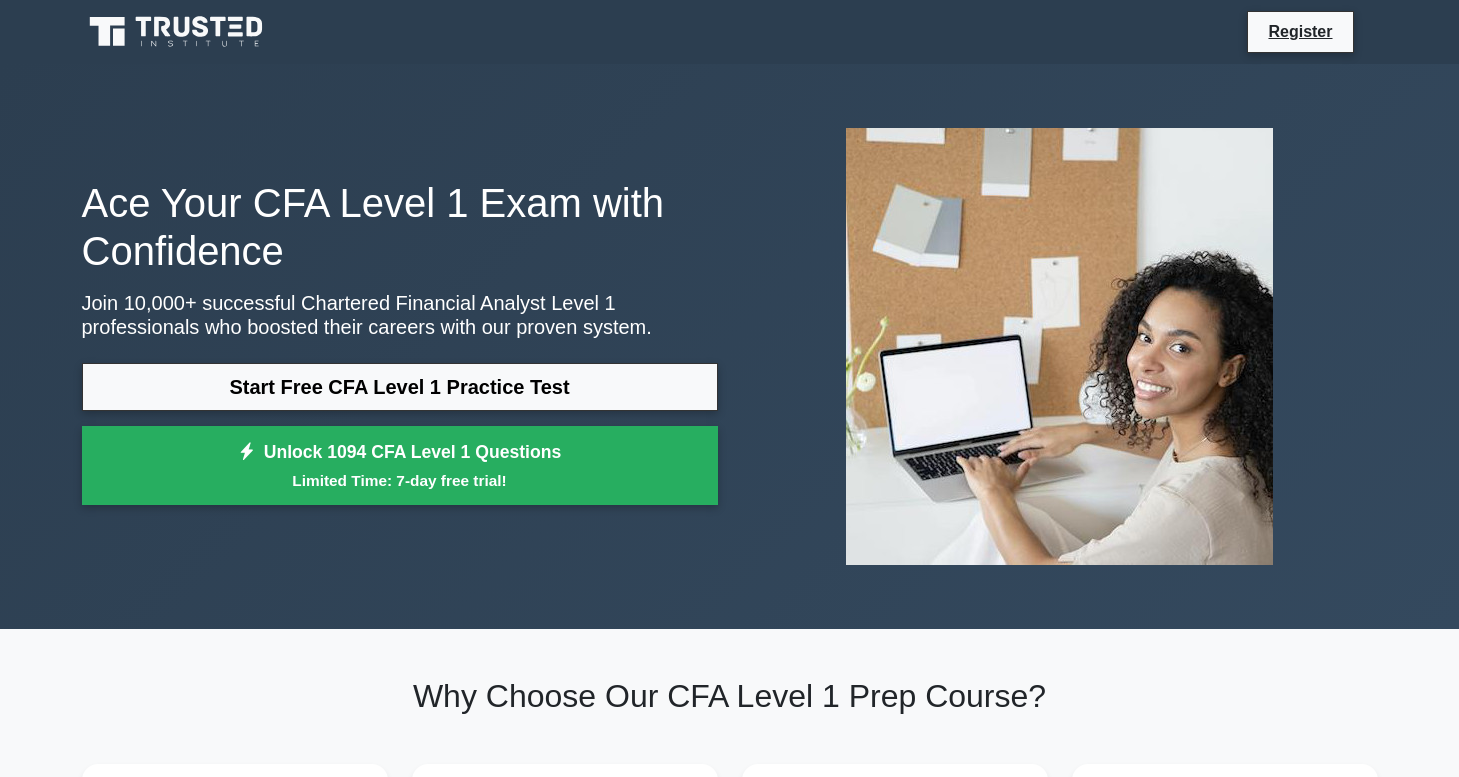 scroll, scrollTop: 0, scrollLeft: 0, axis: both 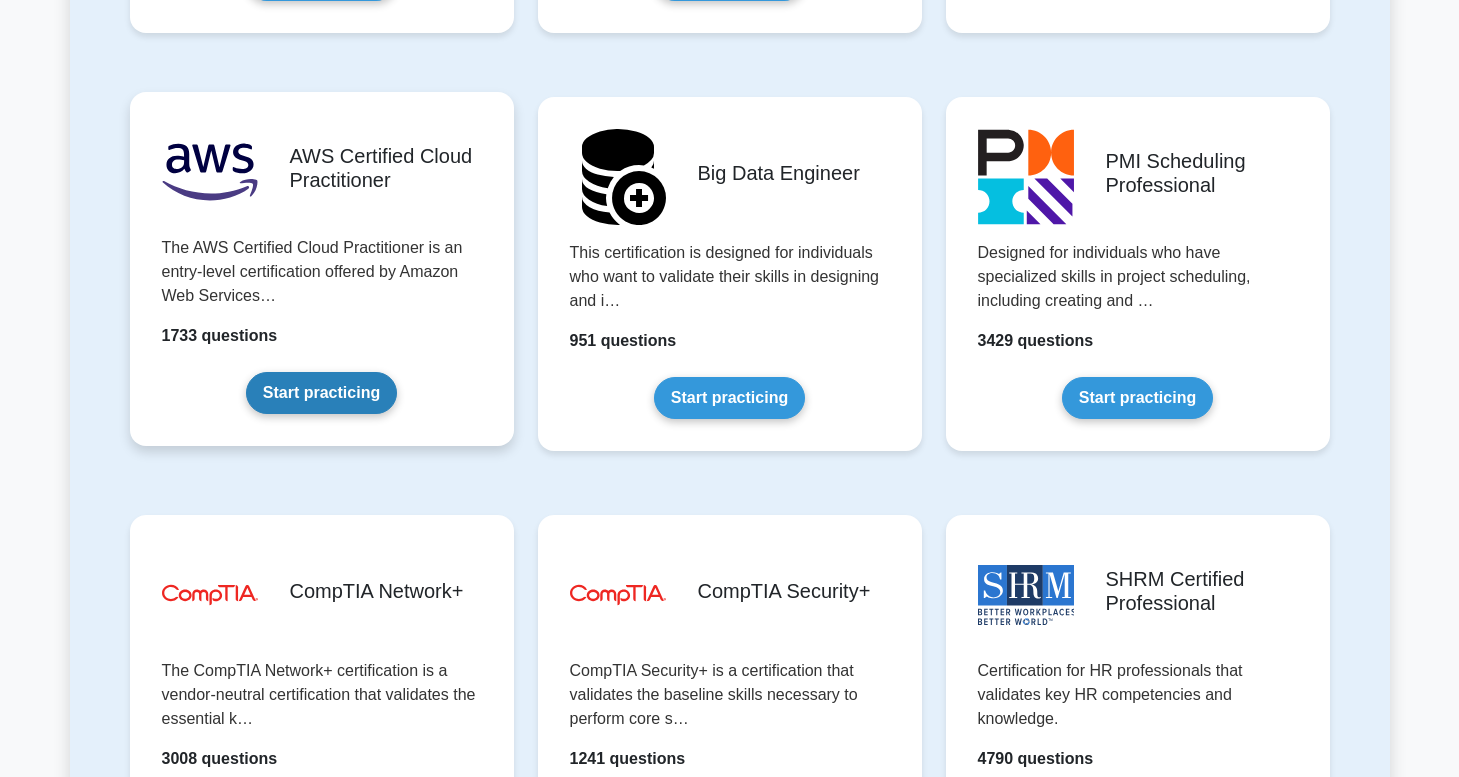 click on "Start practicing" at bounding box center [321, 393] 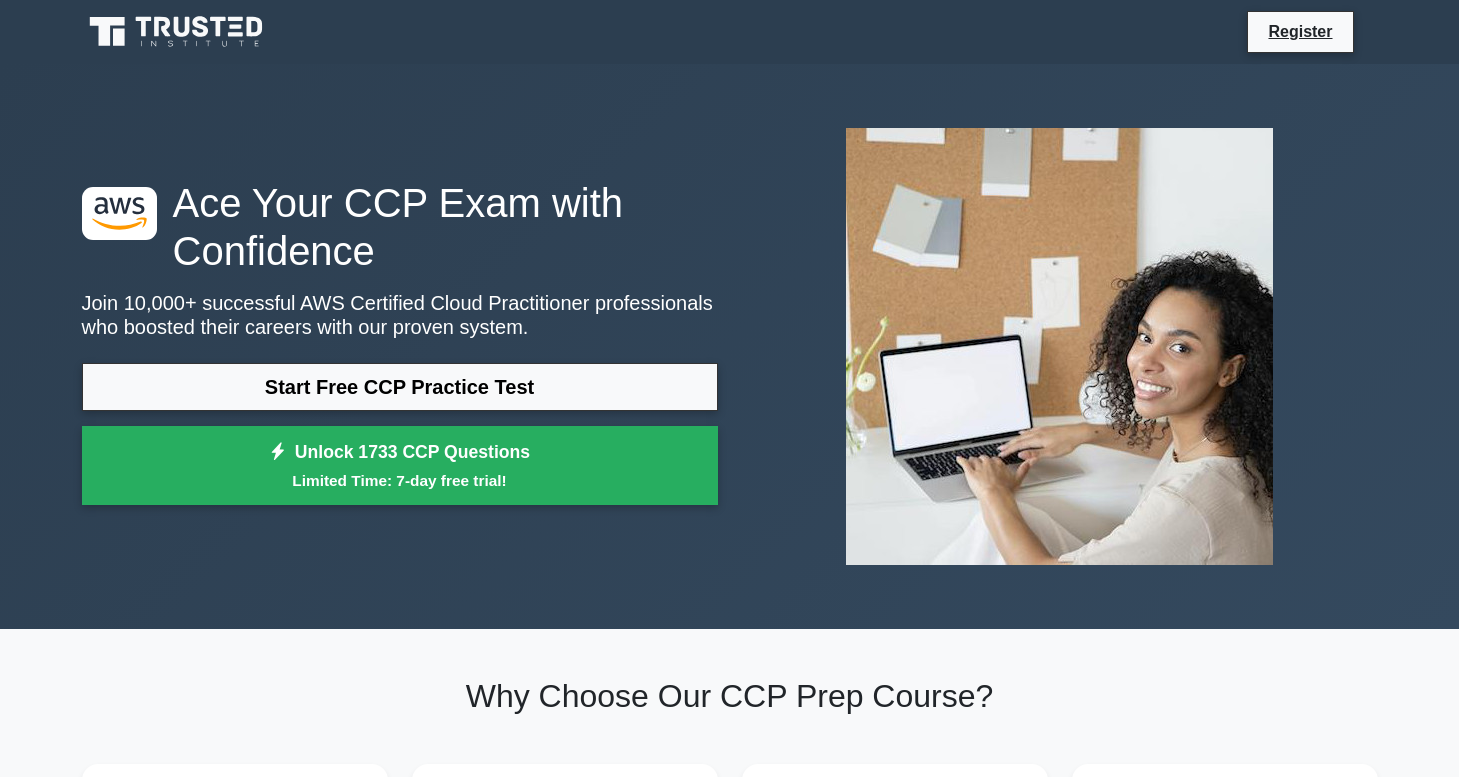 scroll, scrollTop: 0, scrollLeft: 0, axis: both 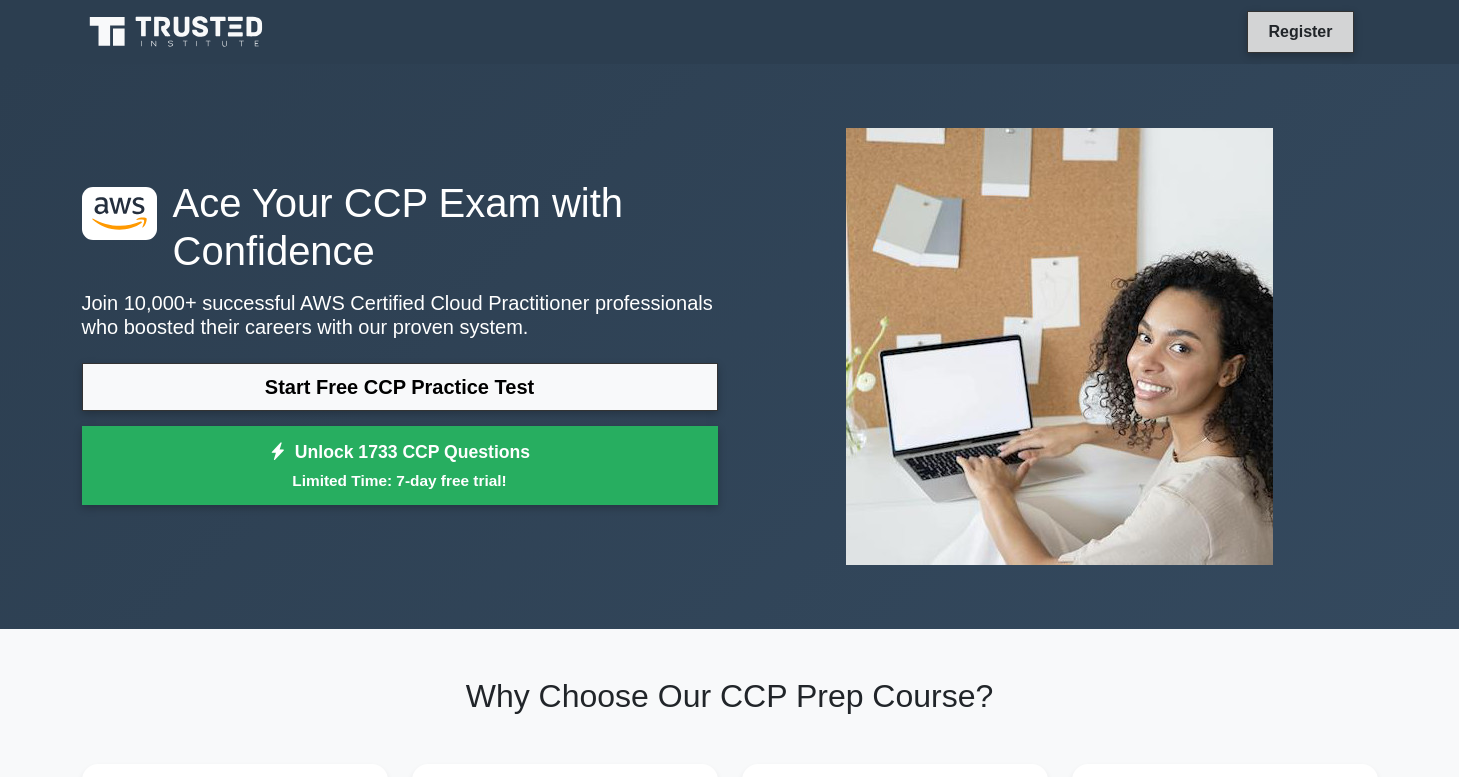 click on "Register" at bounding box center [1300, 31] 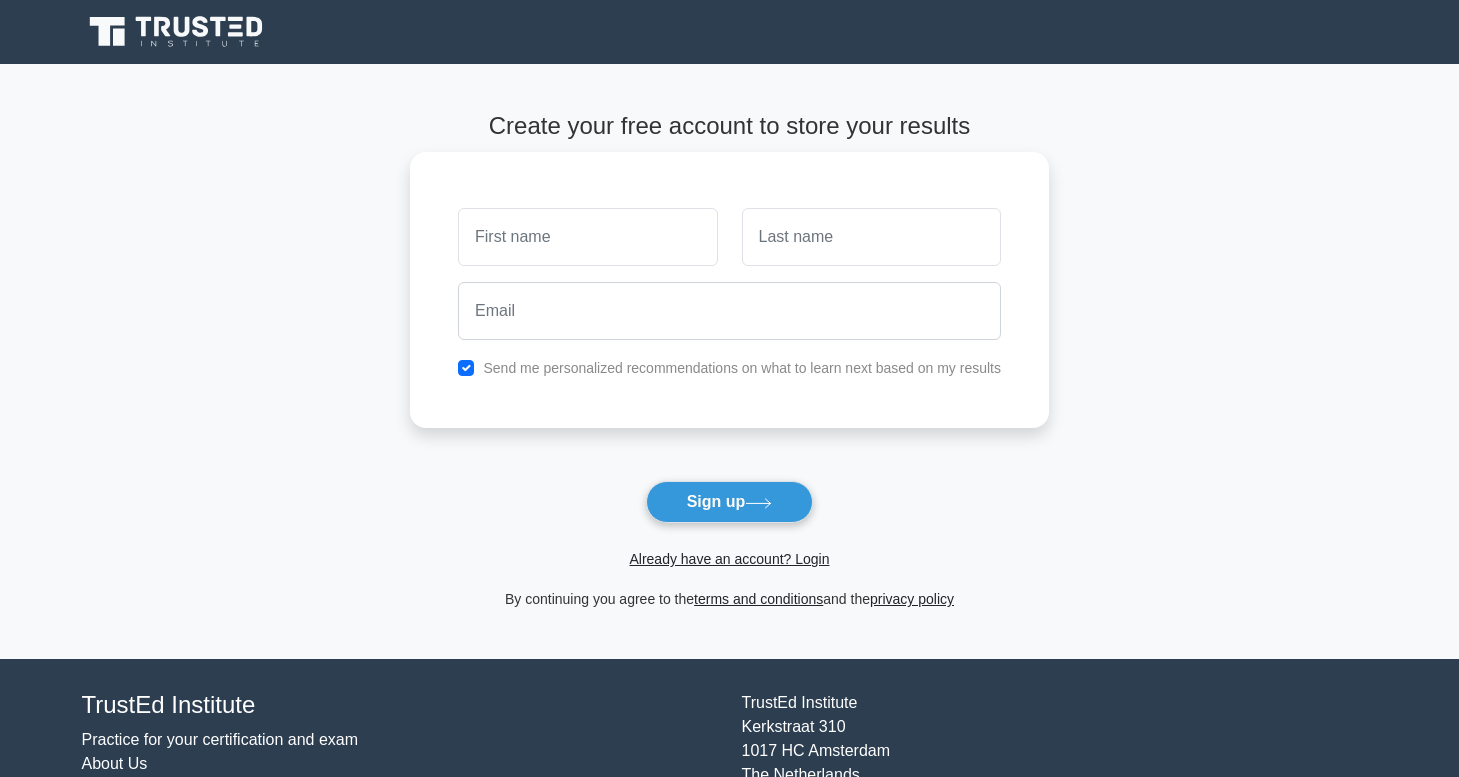 scroll, scrollTop: 0, scrollLeft: 0, axis: both 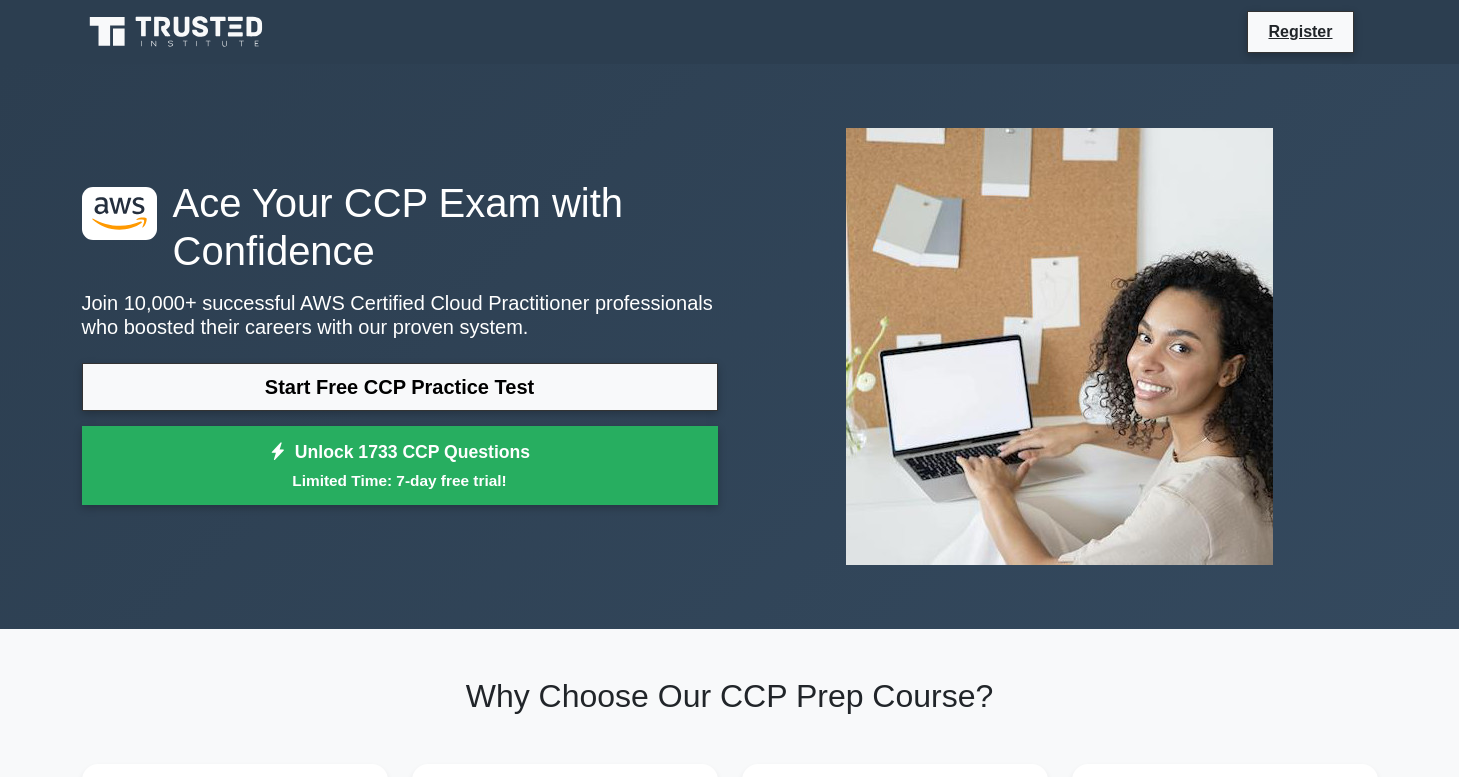 click 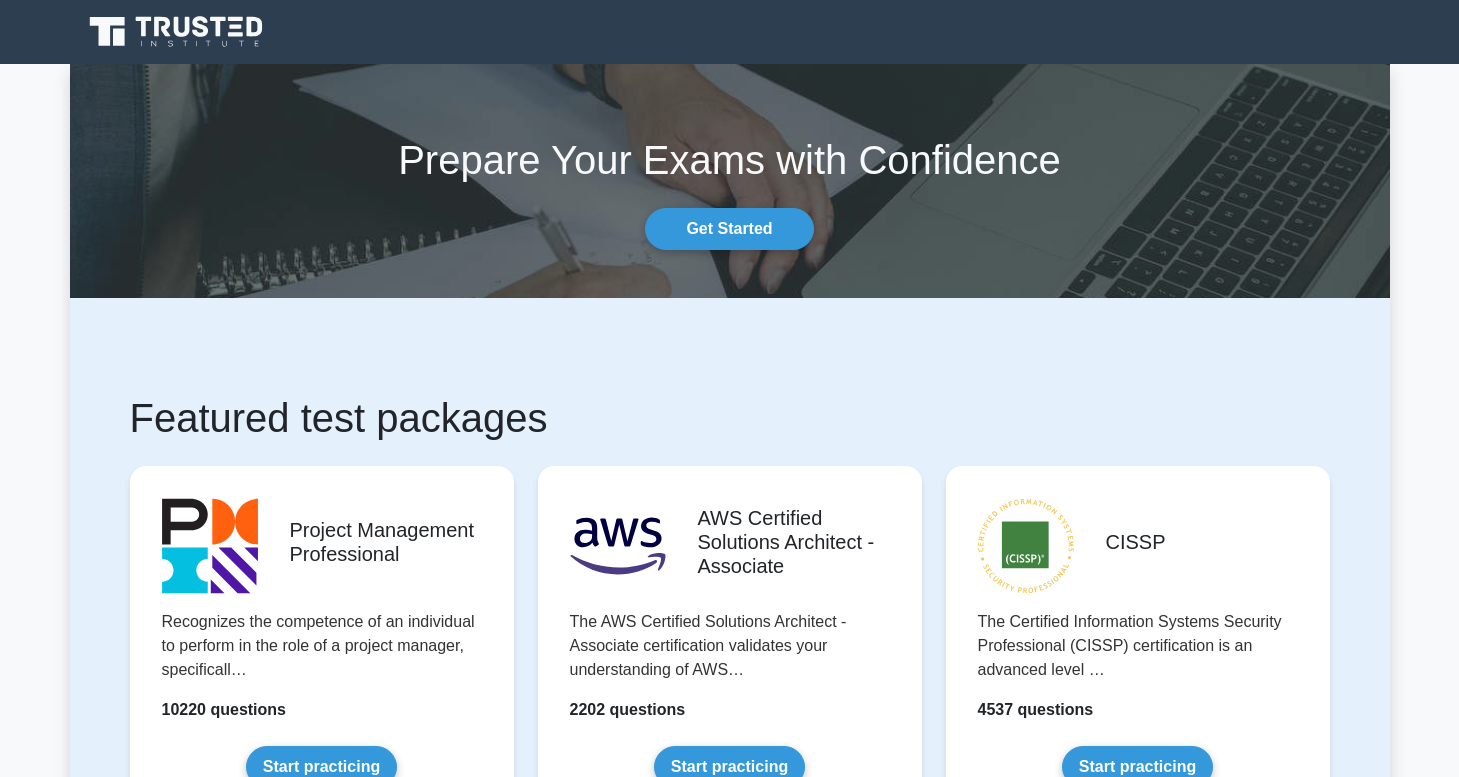 scroll, scrollTop: 0, scrollLeft: 0, axis: both 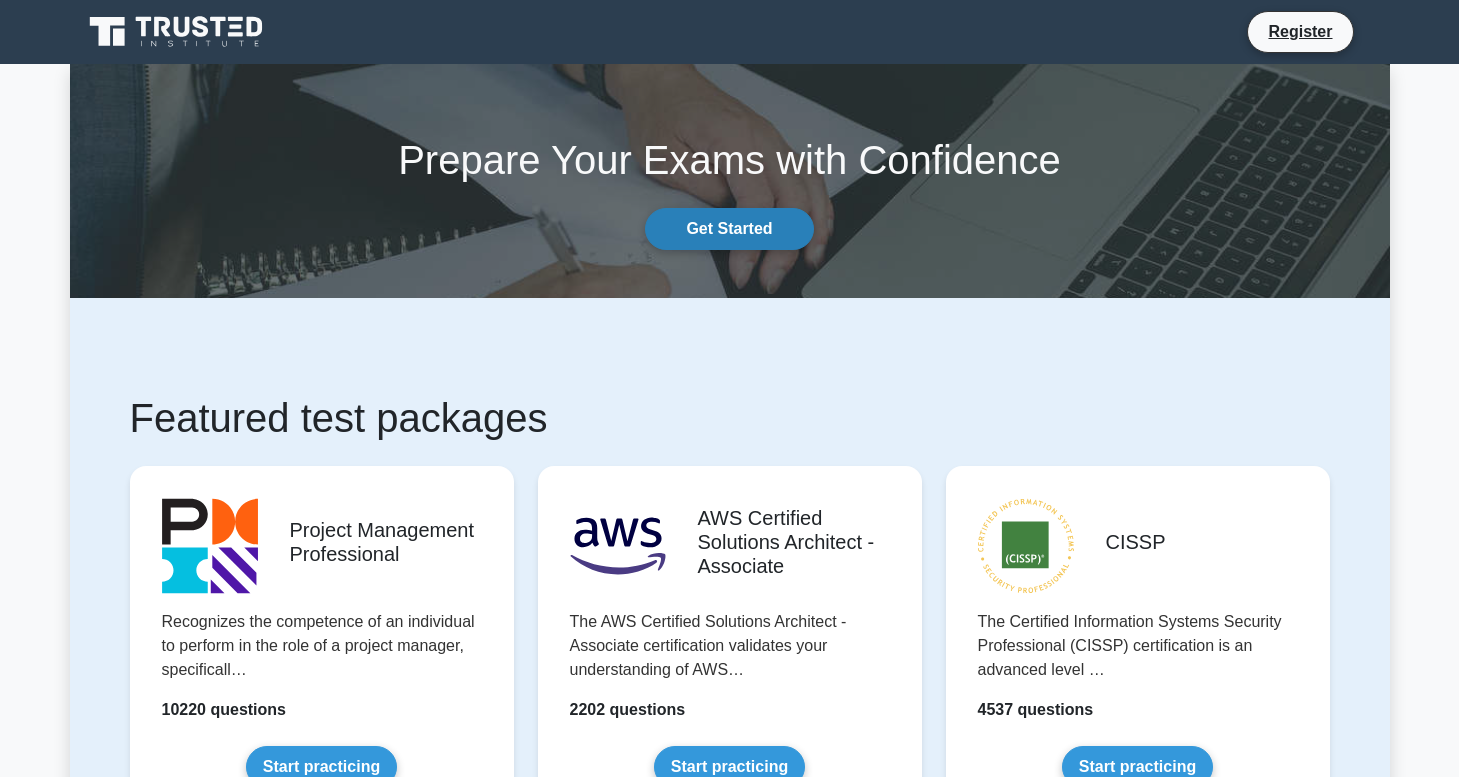 click on "Get Started" at bounding box center [729, 229] 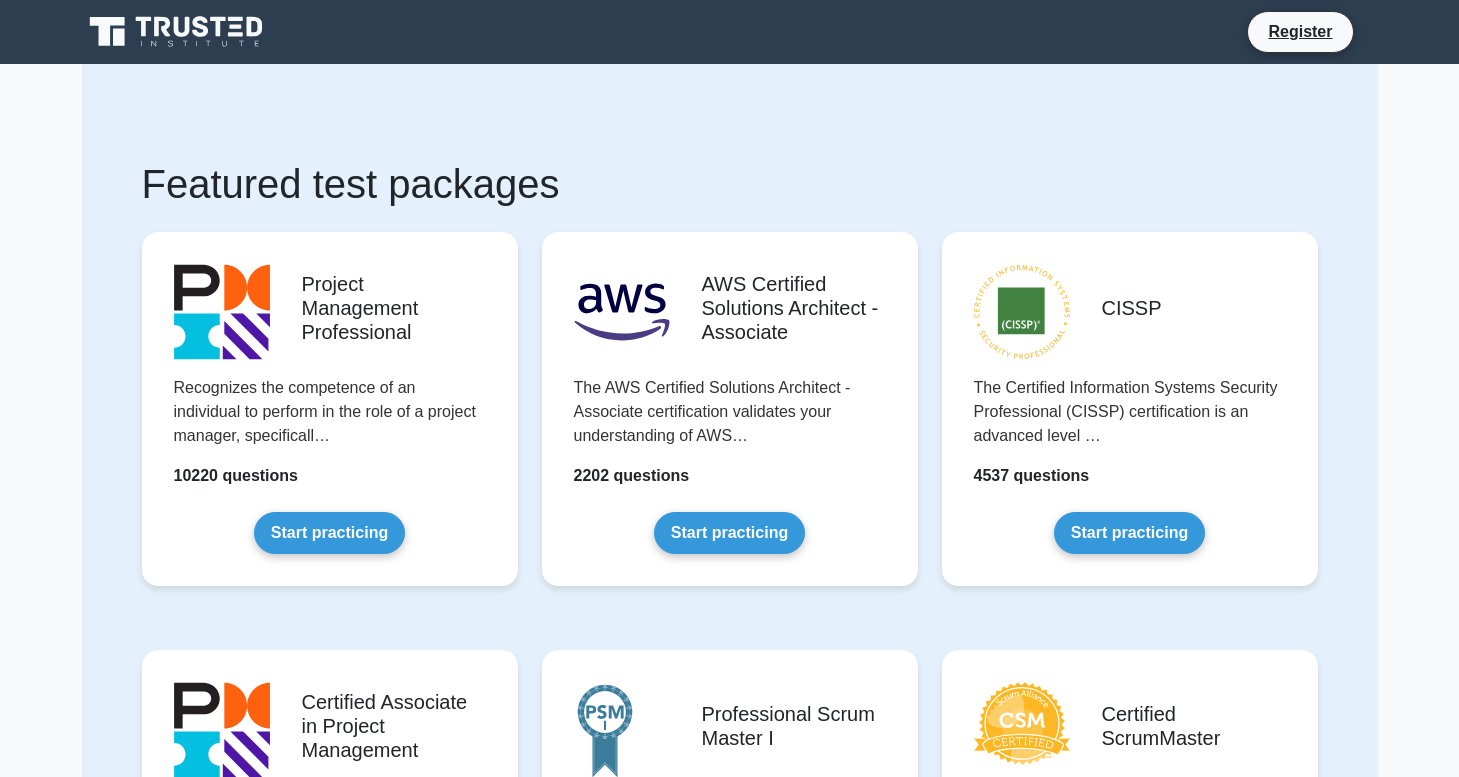 scroll, scrollTop: 0, scrollLeft: 0, axis: both 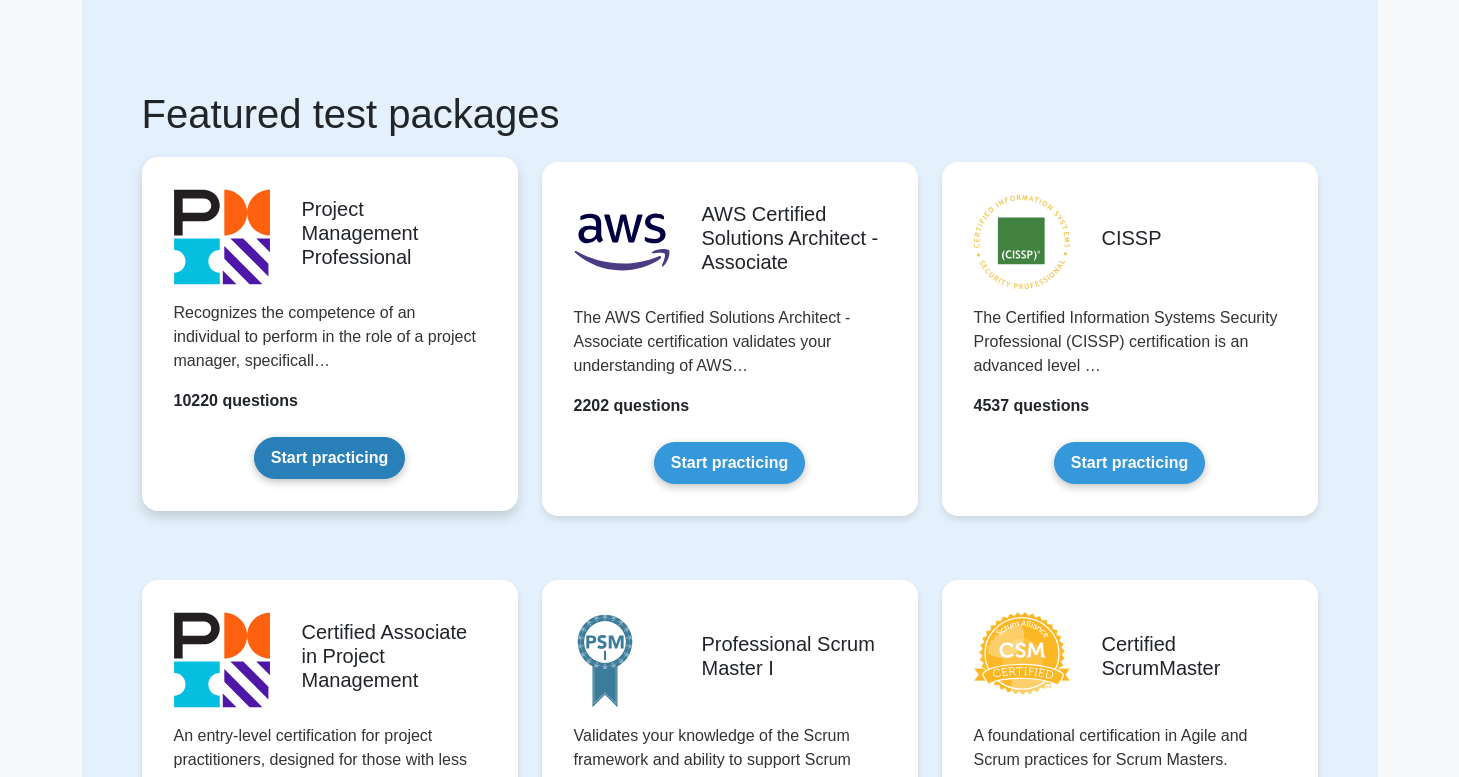 click on "Start practicing" at bounding box center (329, 458) 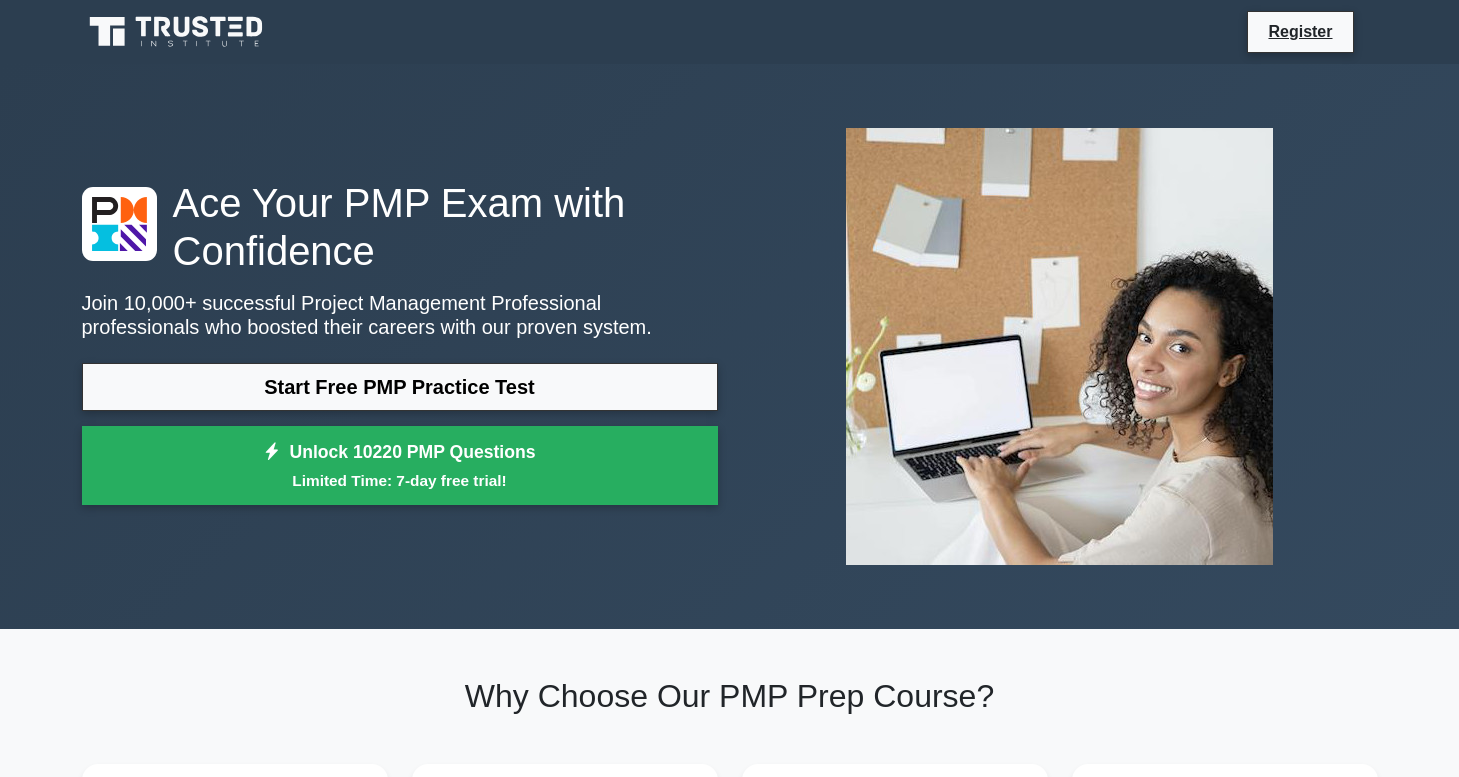 scroll, scrollTop: 0, scrollLeft: 0, axis: both 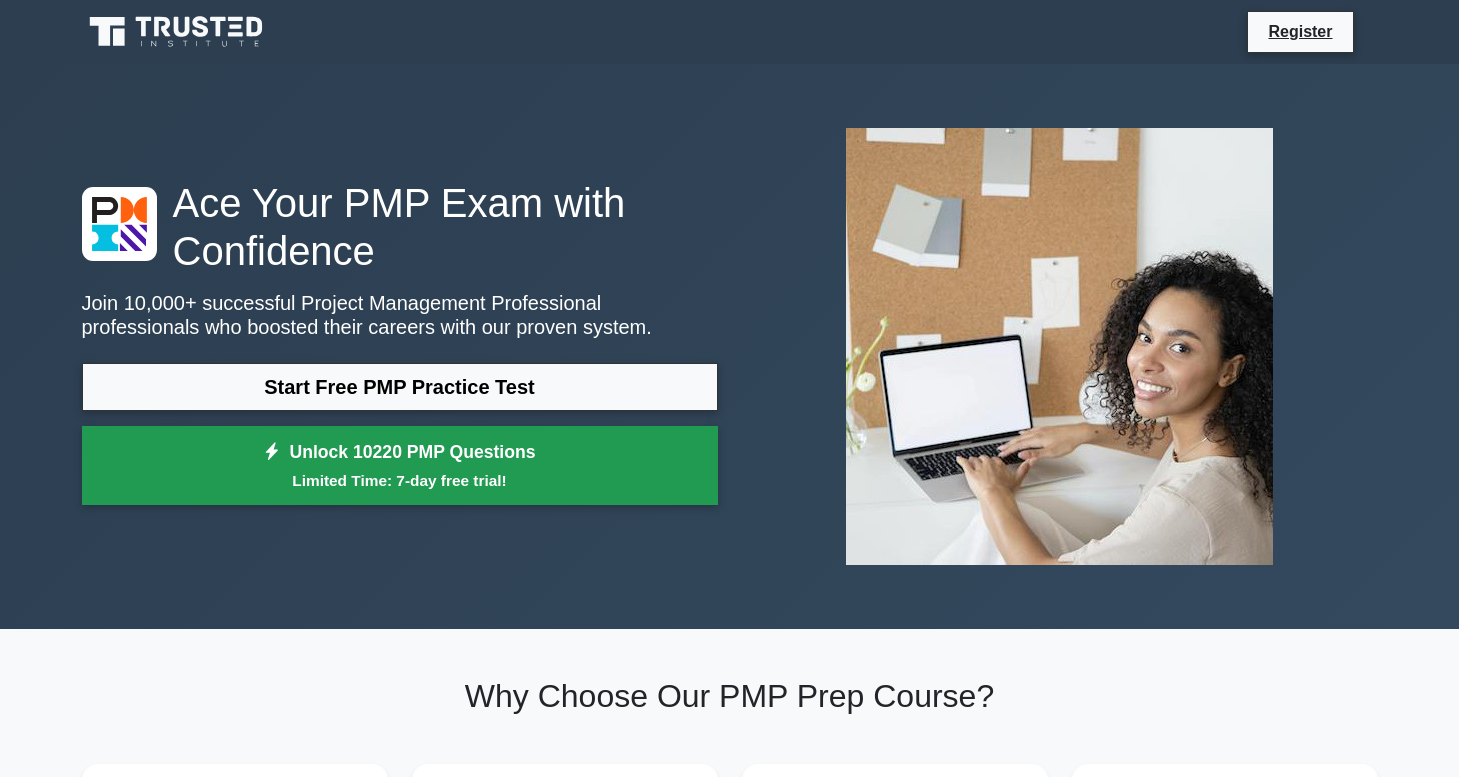 click on "Limited Time: 7-day free trial!" at bounding box center (400, 480) 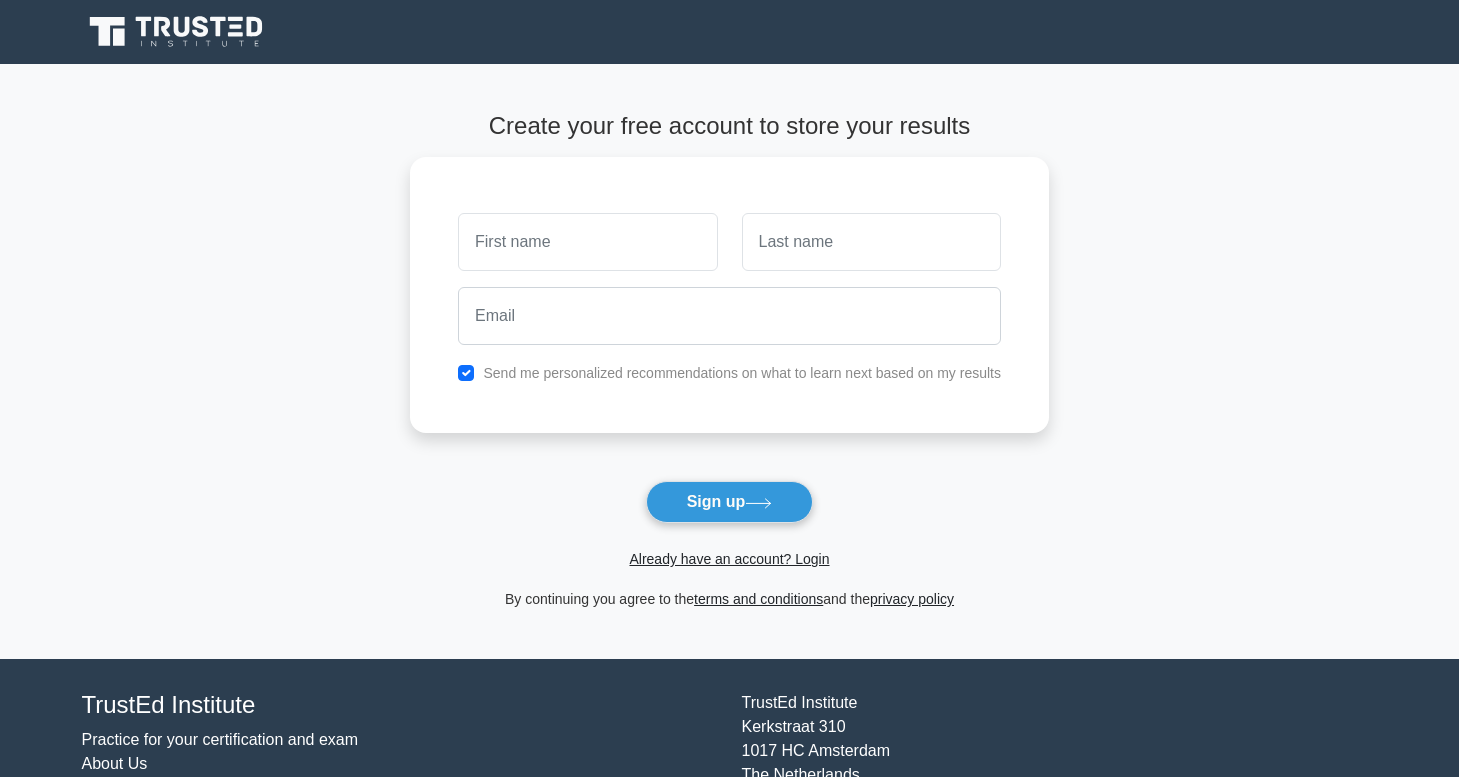 scroll, scrollTop: 0, scrollLeft: 0, axis: both 